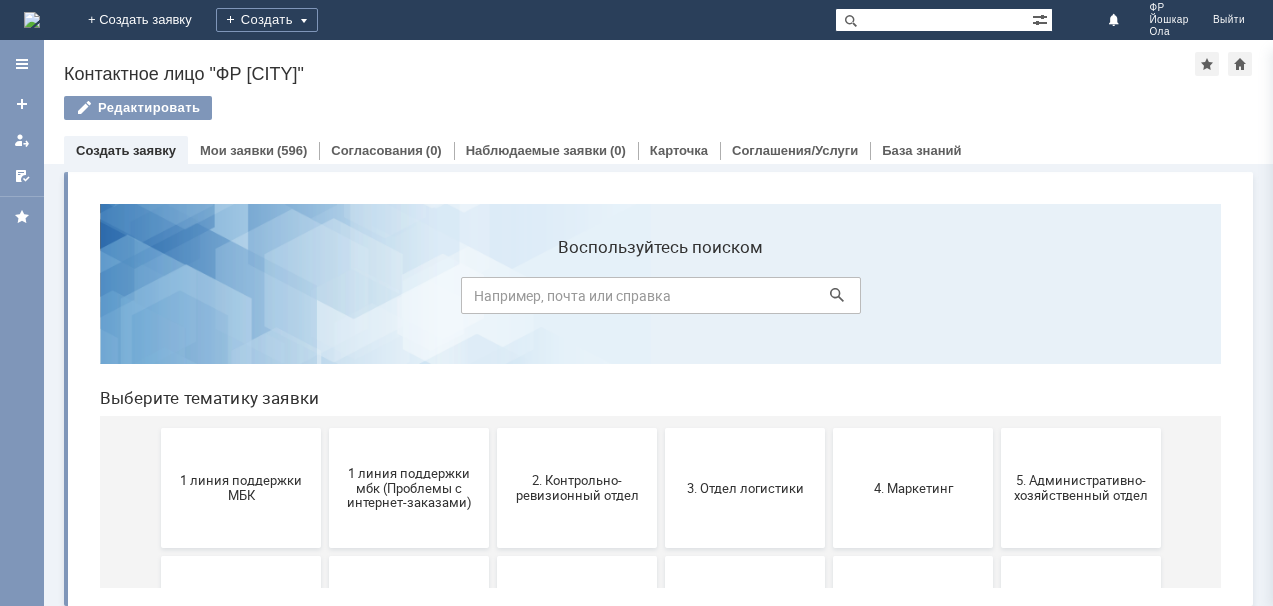 scroll, scrollTop: 0, scrollLeft: 0, axis: both 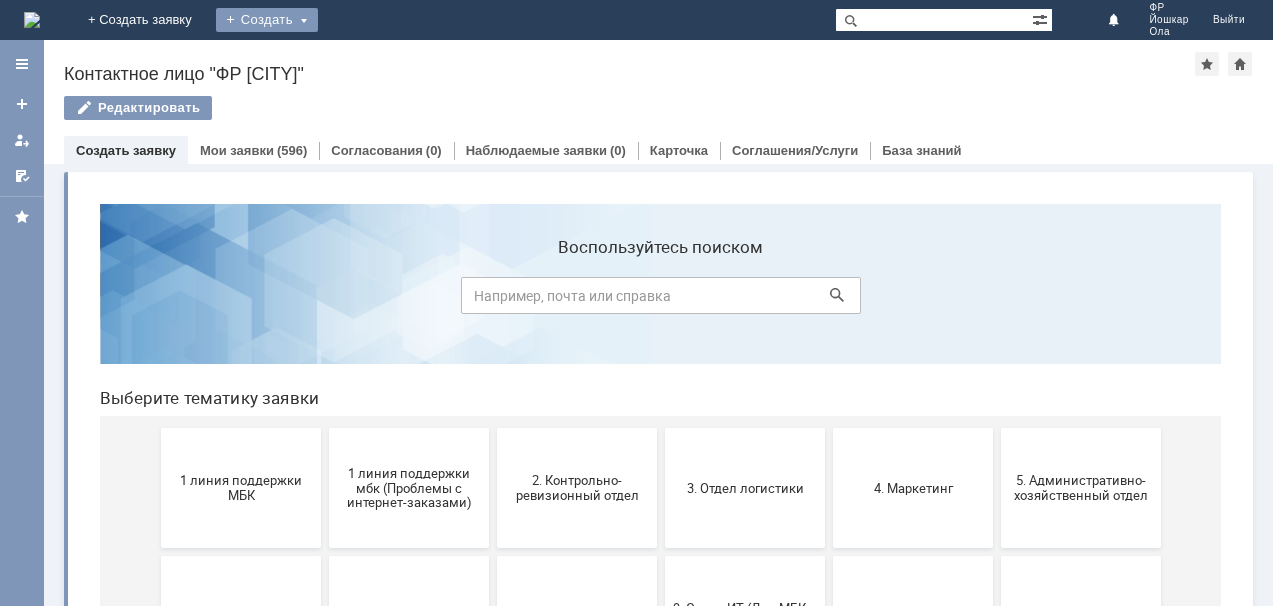 click on "Создать" at bounding box center (267, 20) 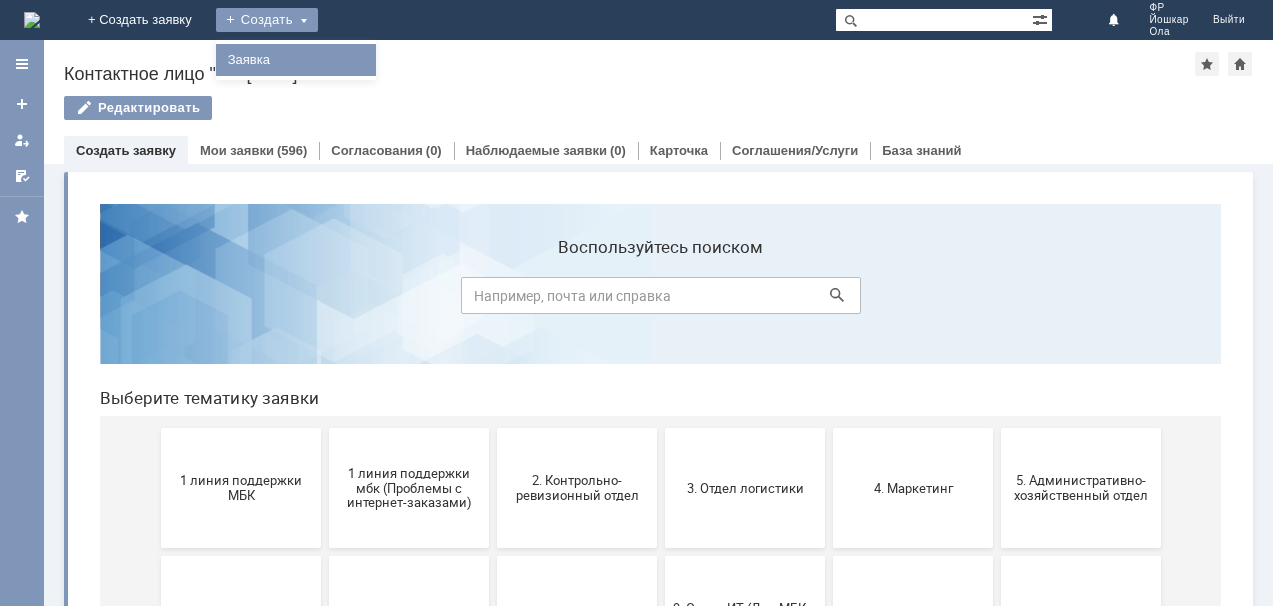 click on "Заявка" at bounding box center [296, 60] 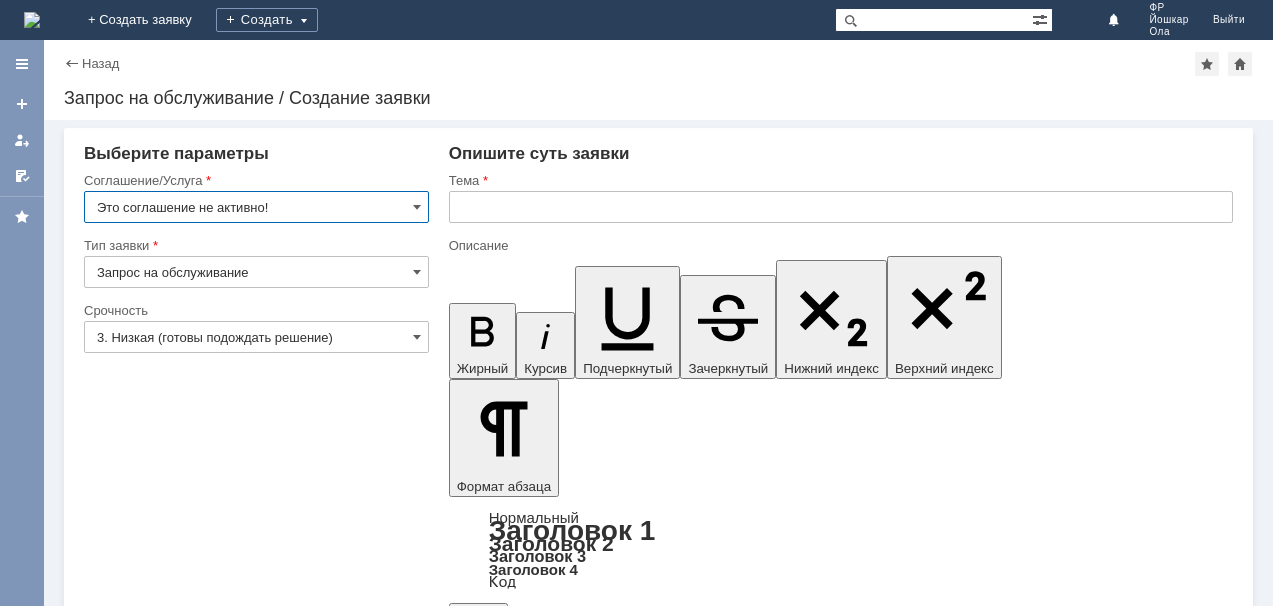 scroll, scrollTop: 0, scrollLeft: 0, axis: both 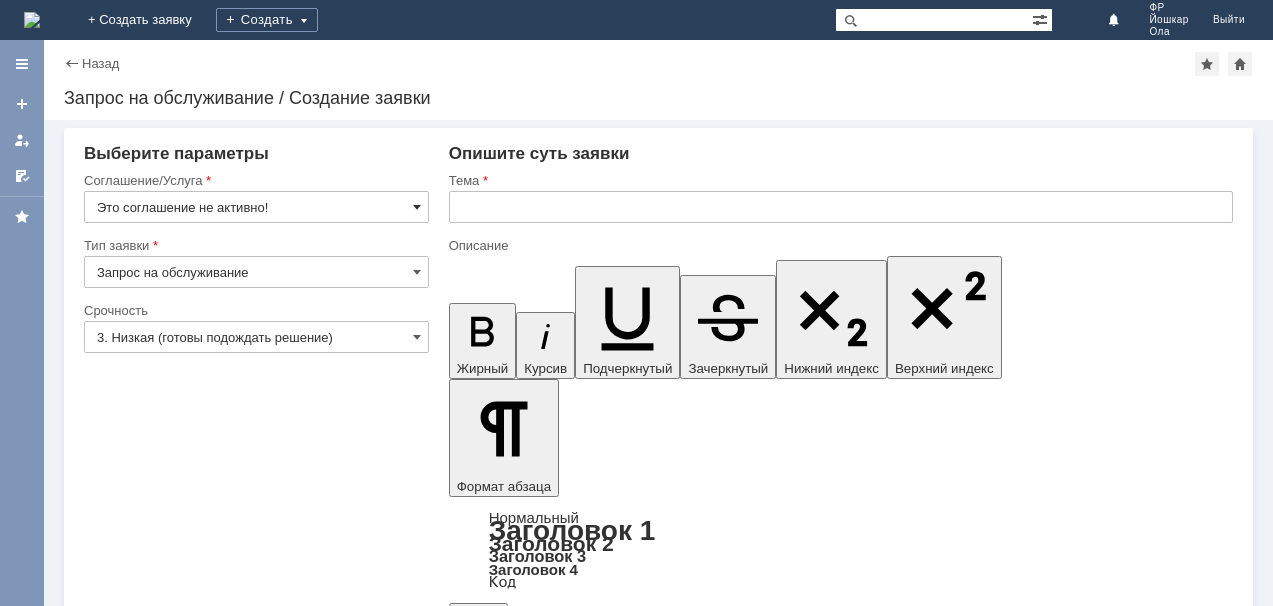 click at bounding box center (417, 207) 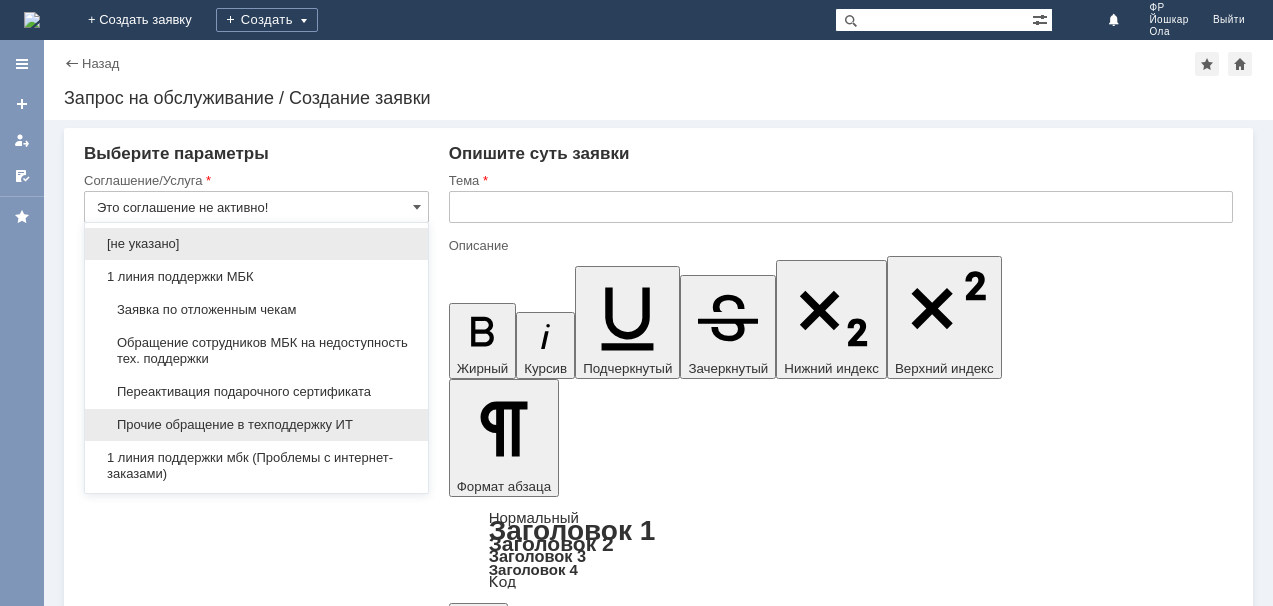 click on "Прочие обращение в техподдержку ИТ" at bounding box center [256, 425] 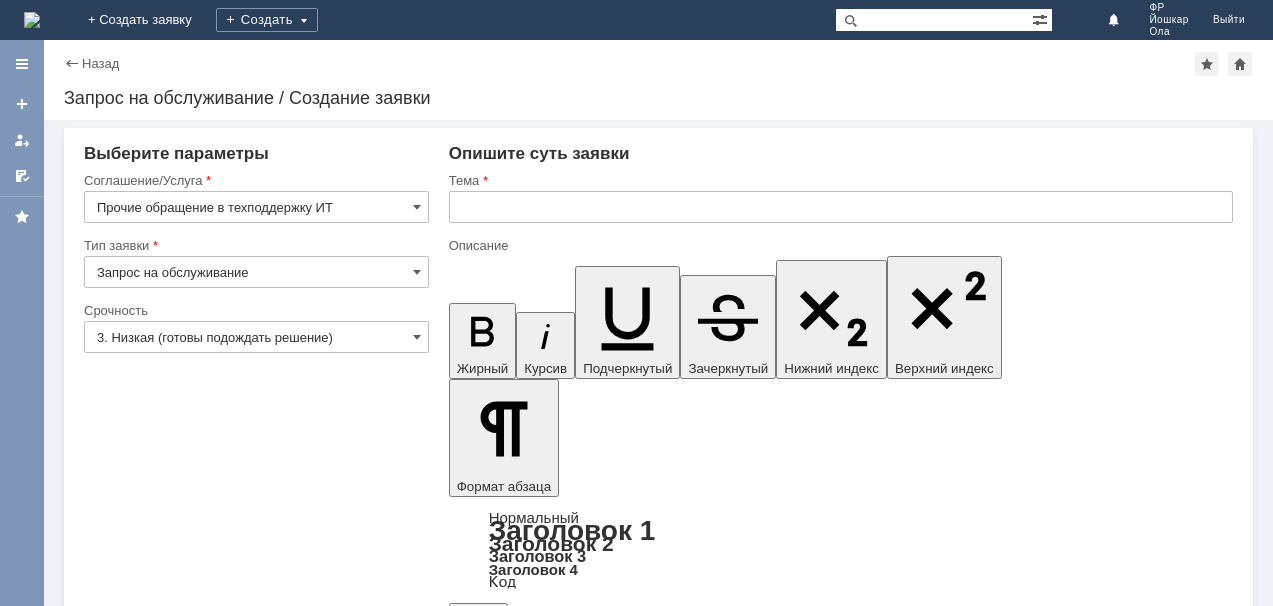 type on "Прочие обращение в техподдержку ИТ" 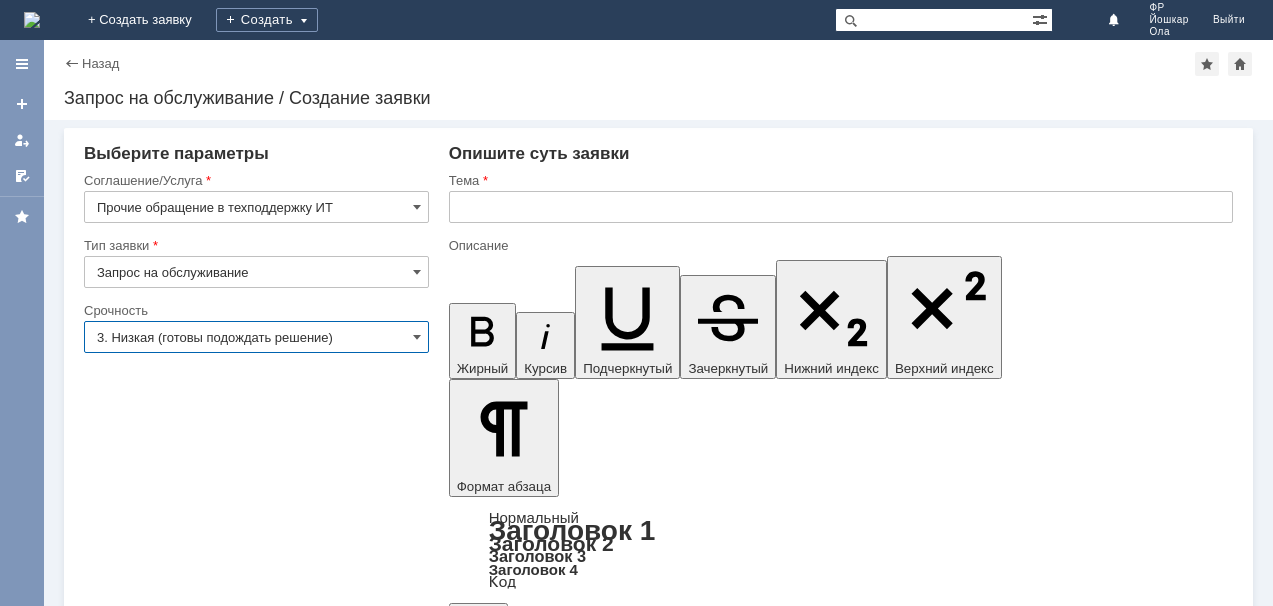 click on "3. Низкая (готовы подождать решение)" at bounding box center [256, 337] 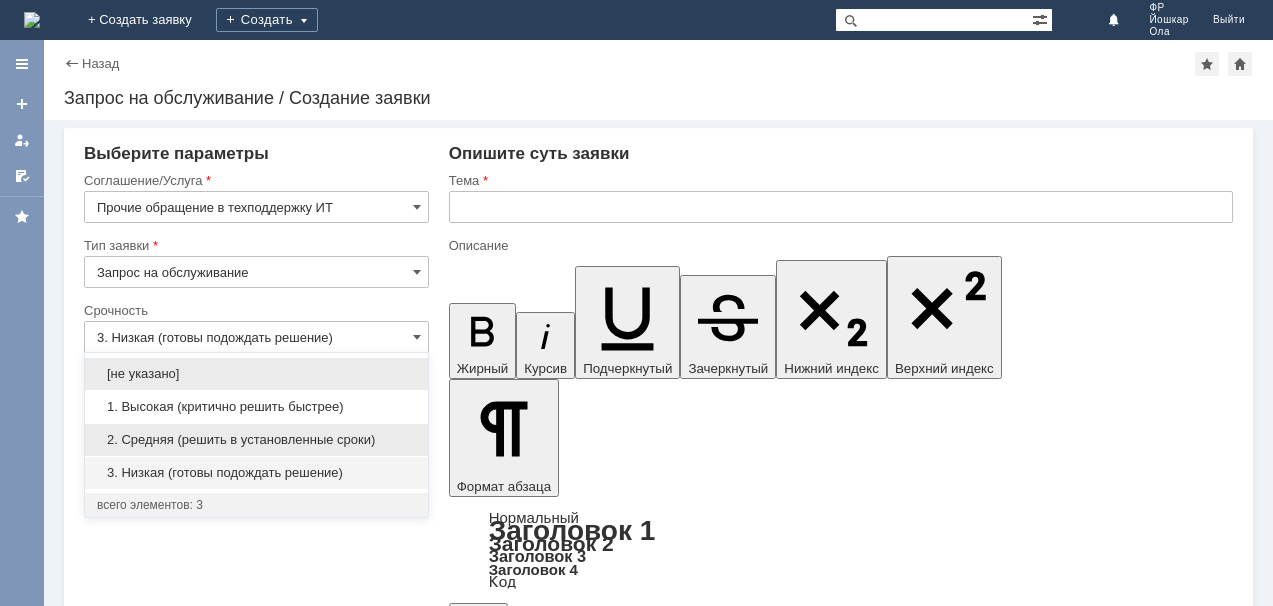 click on "2. Средняя (решить в установленные сроки)" at bounding box center [256, 440] 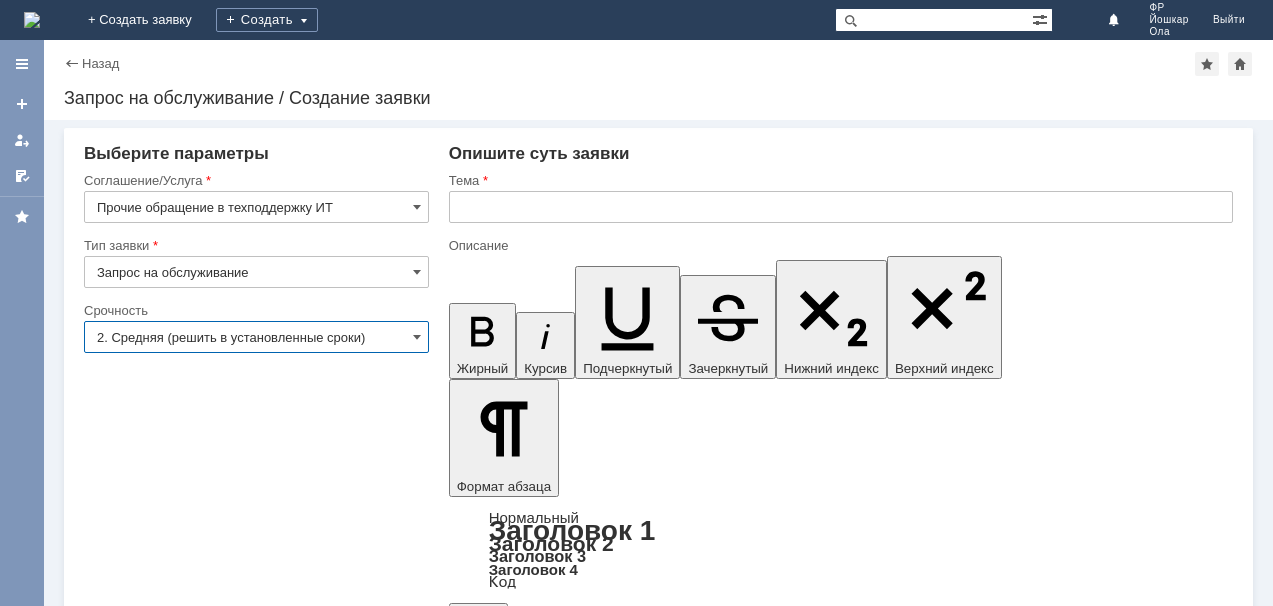 type on "2. Средняя (решить в установленные сроки)" 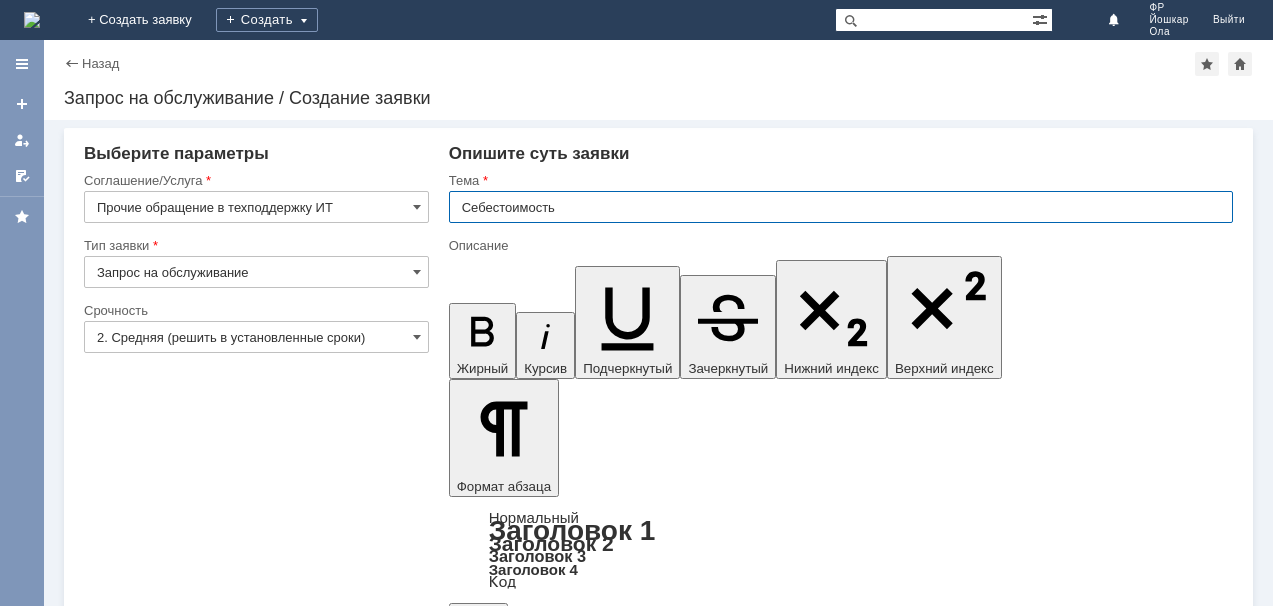 click at bounding box center (841, 5214) 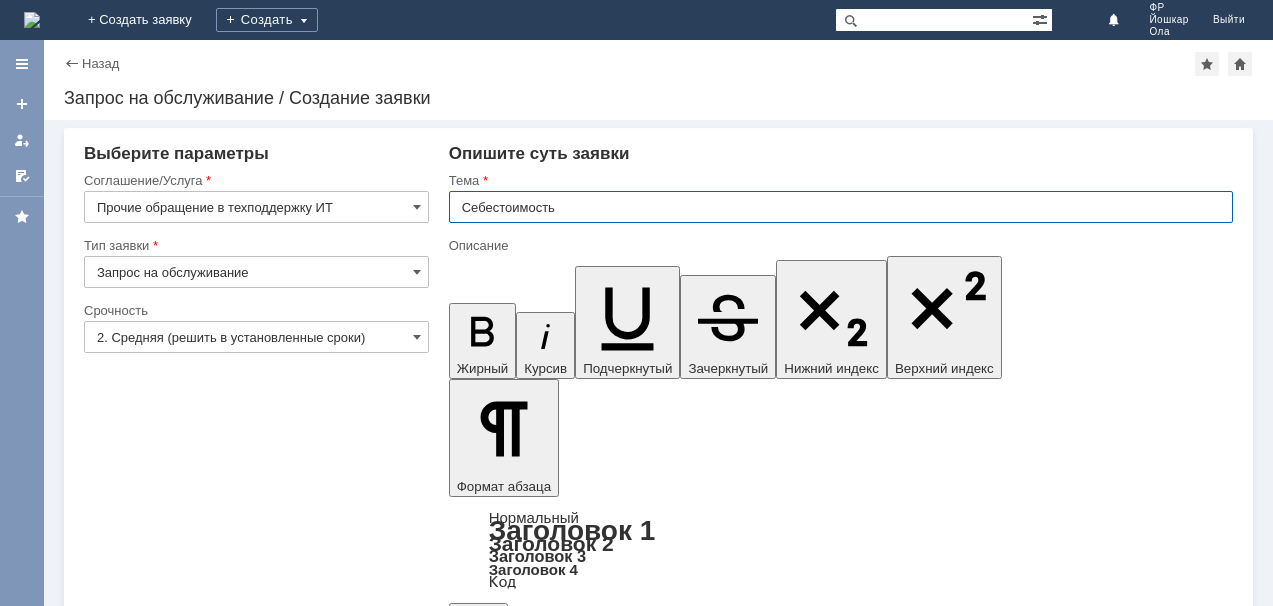 type on "Себестоимость" 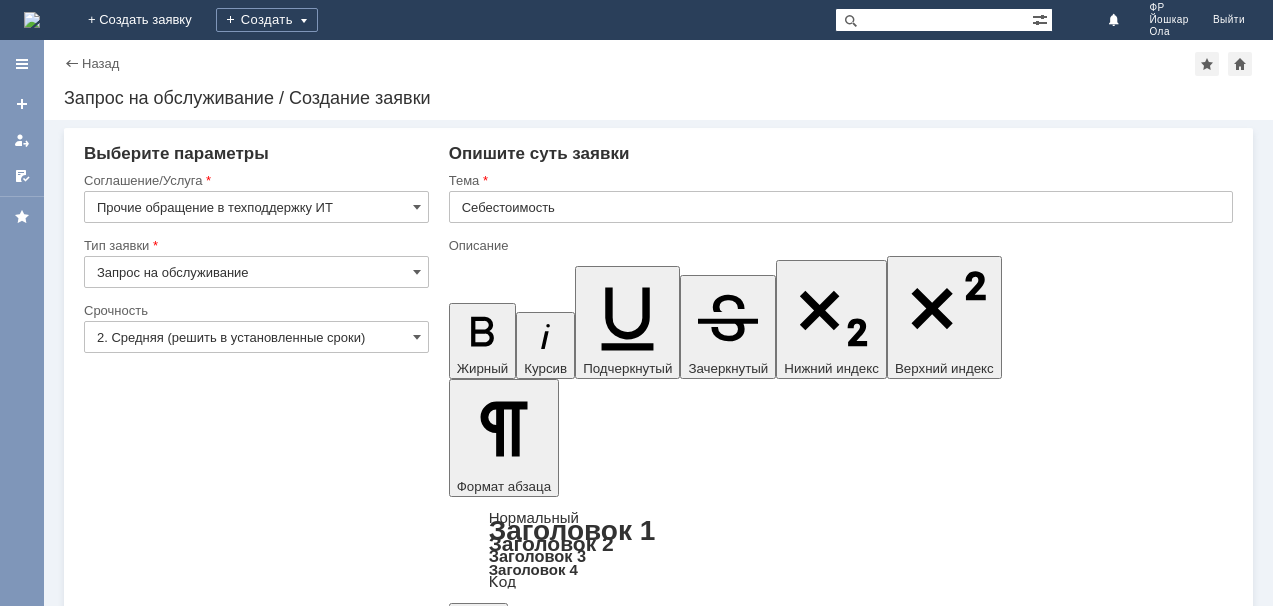 type 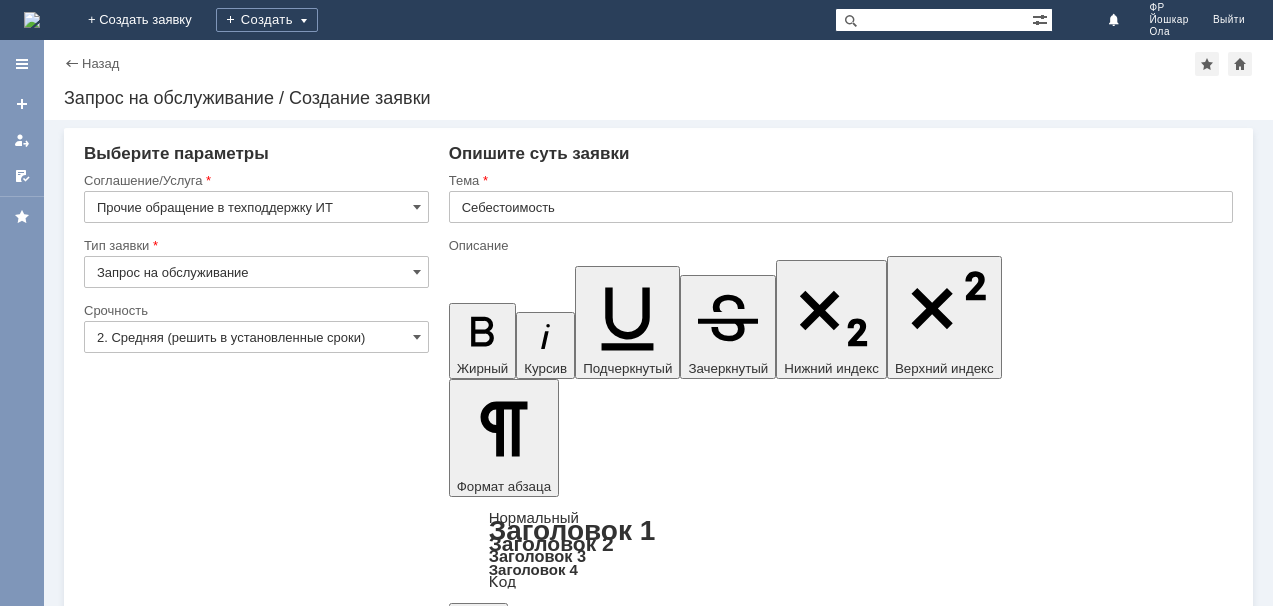 click at bounding box center [611, 5358] 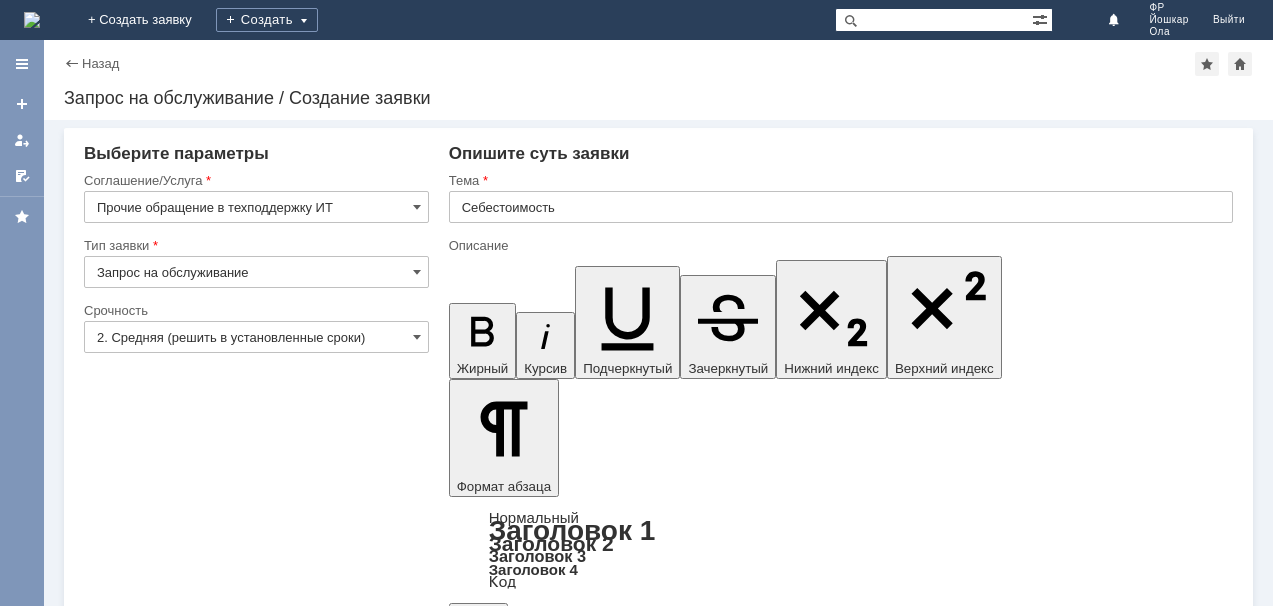 click at bounding box center [611, 5326] 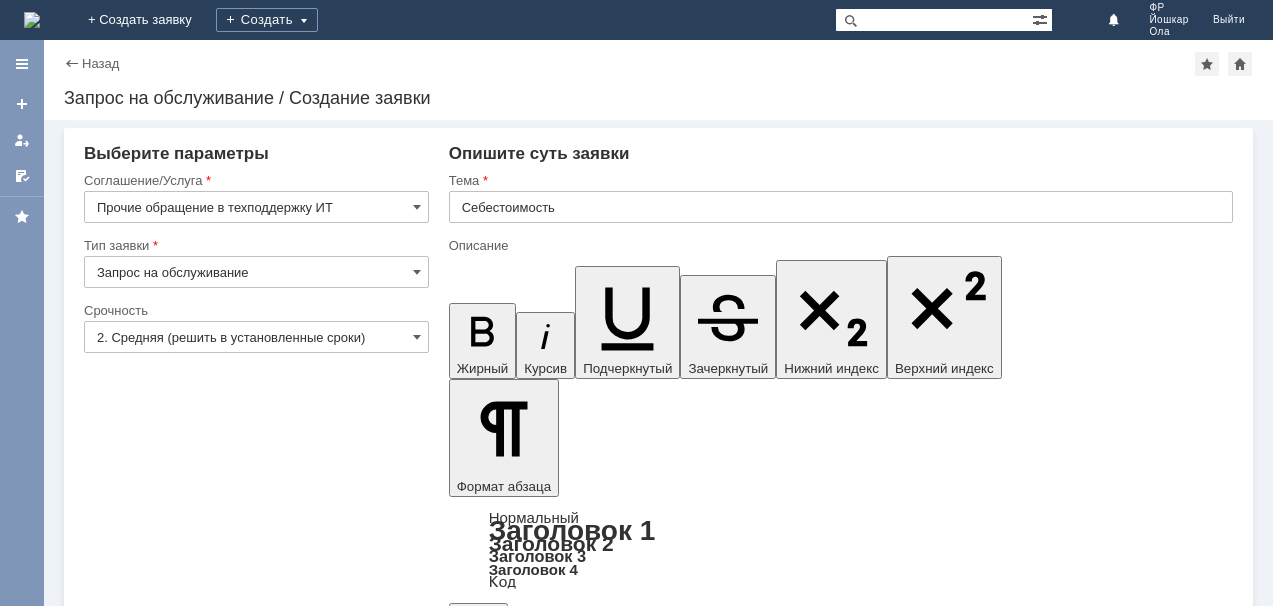 click at bounding box center [611, 5326] 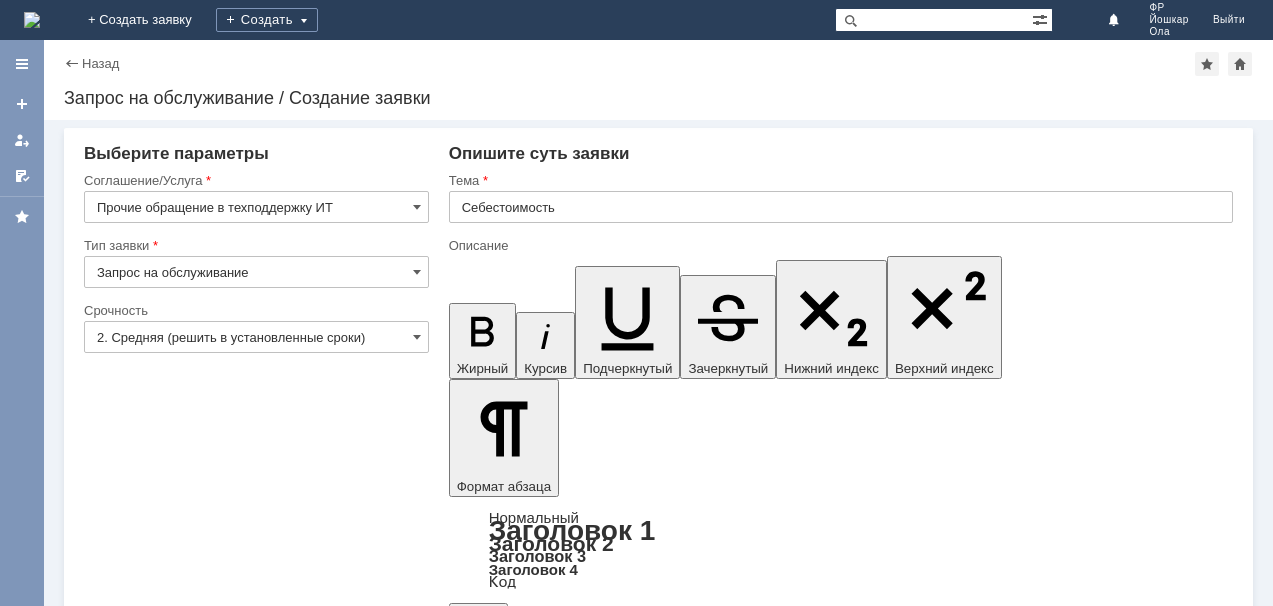 click on "Бальзам Professional HAIR CARE POST-уход для окрашенных волос 400мл Белита/6/М, шт" at bounding box center (611, 5335) 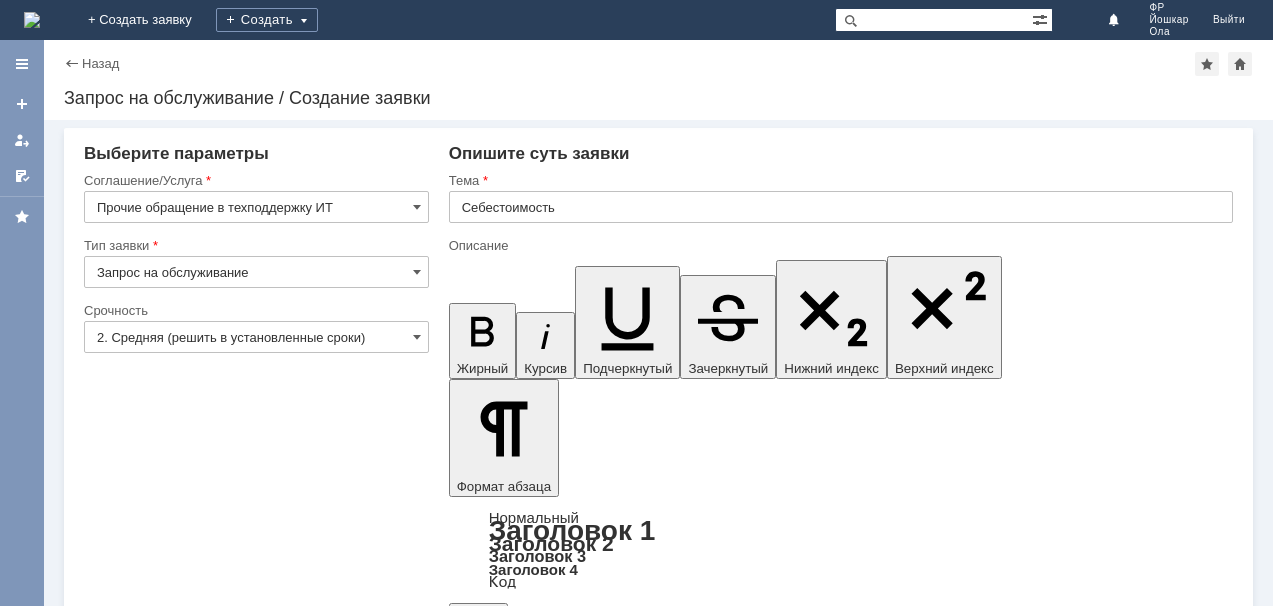 scroll, scrollTop: 0, scrollLeft: 0, axis: both 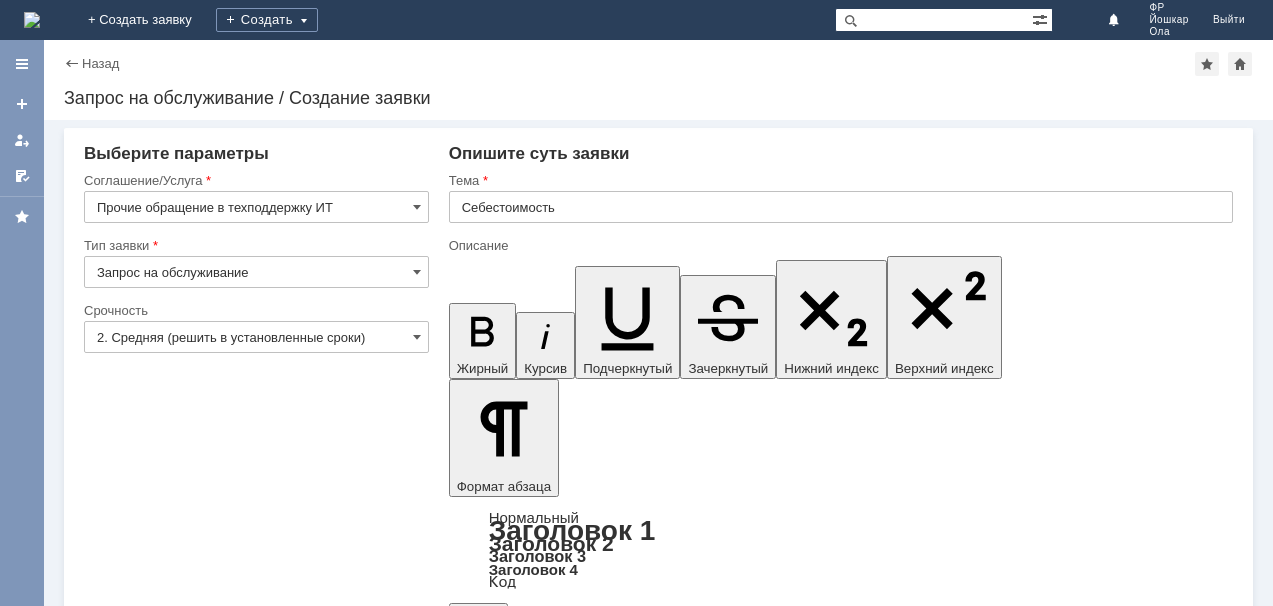 click on "Добрый день! Прошу перепроверить себестоимость товаров. Заметила, в отчете "Оценка валовой прибыли за июль" заведена себестоимость на товар Бальзам Professional HAIR CARE POST-уход для окрашенных волос 400мл Белита/6/М 226,40 руб.  ﻿" at bounding box center (611, 5516) 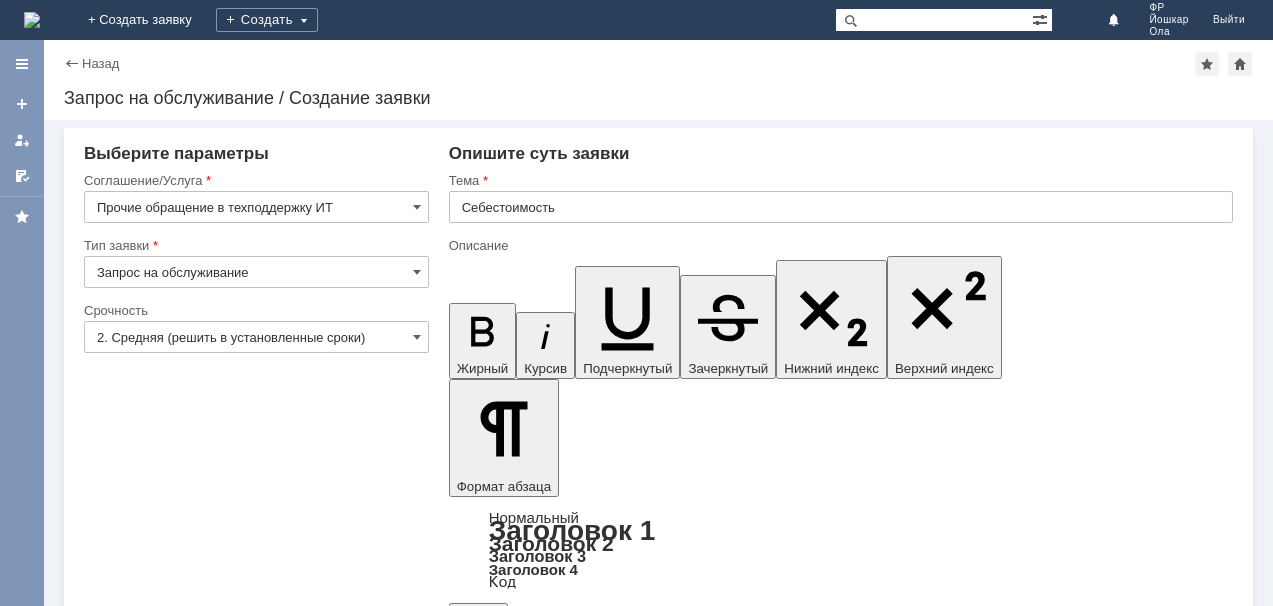 scroll, scrollTop: 407, scrollLeft: 0, axis: vertical 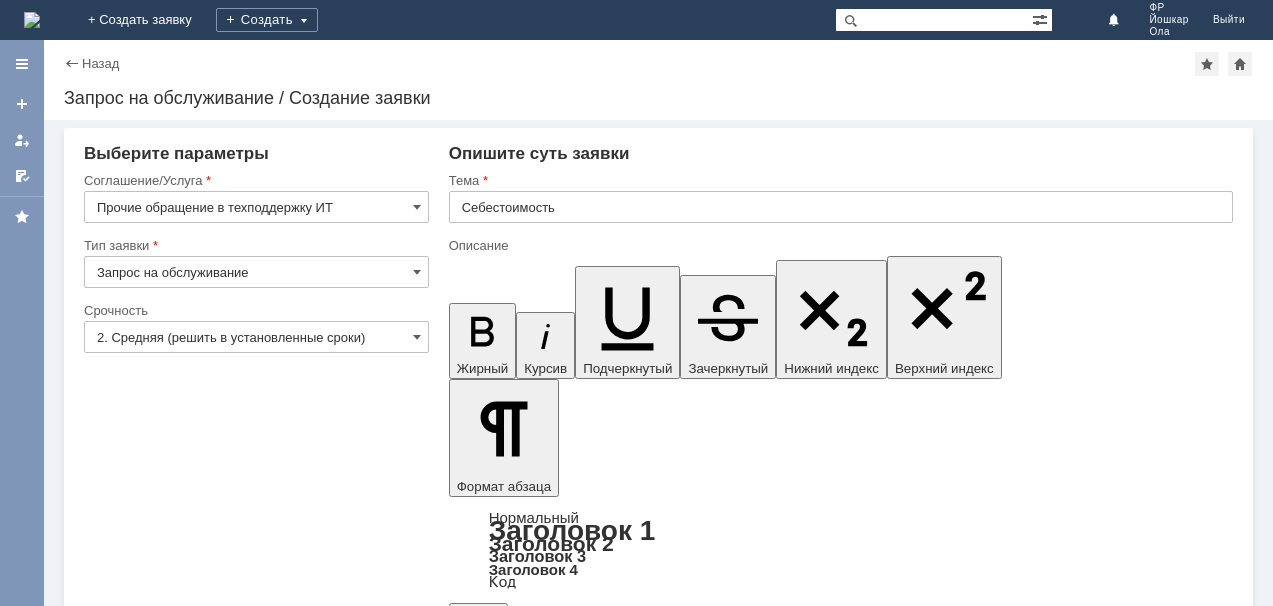 click at bounding box center [612, 5220] 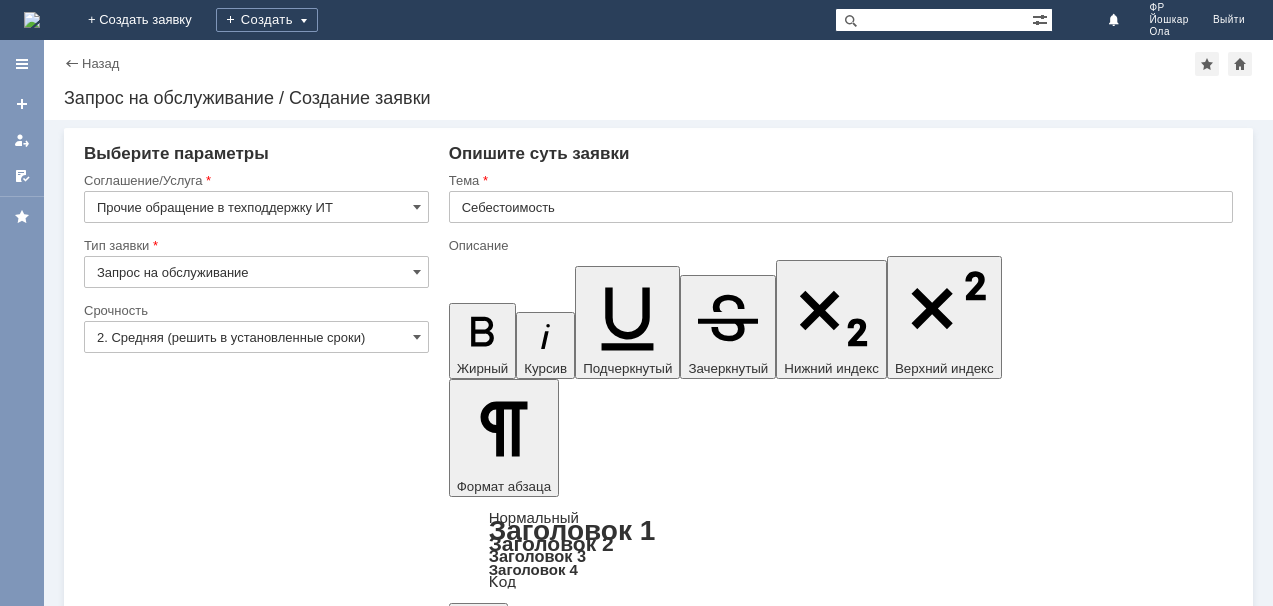 scroll, scrollTop: 0, scrollLeft: 0, axis: both 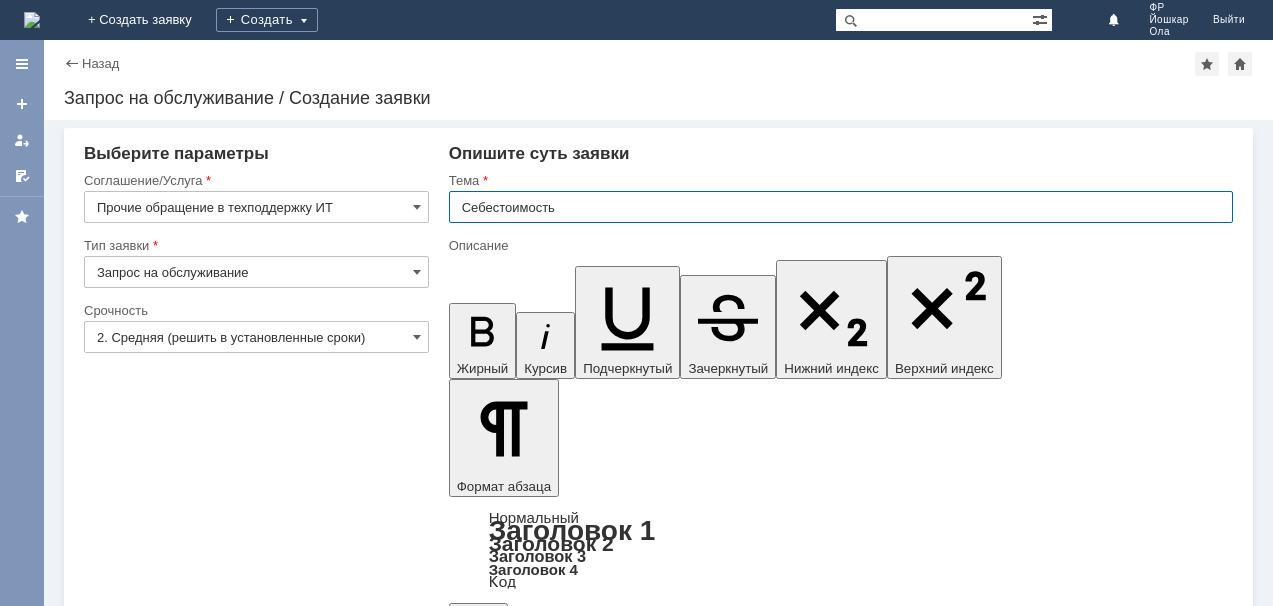 click on "Себестоимость" at bounding box center [841, 207] 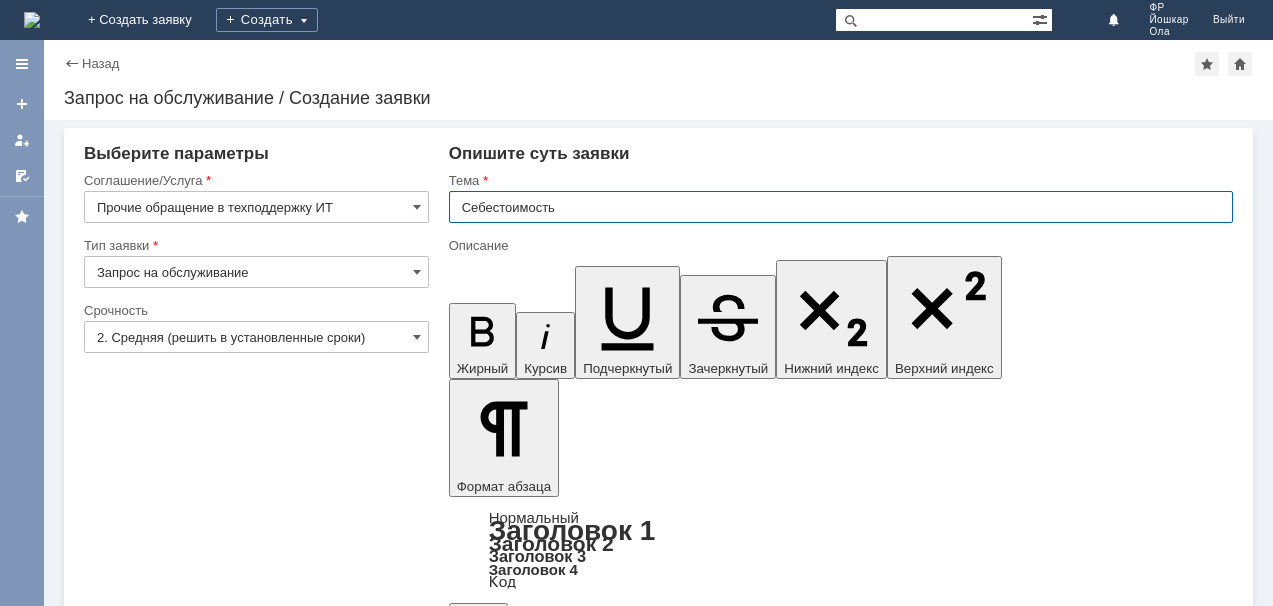 click on "Себестоимость" at bounding box center [841, 207] 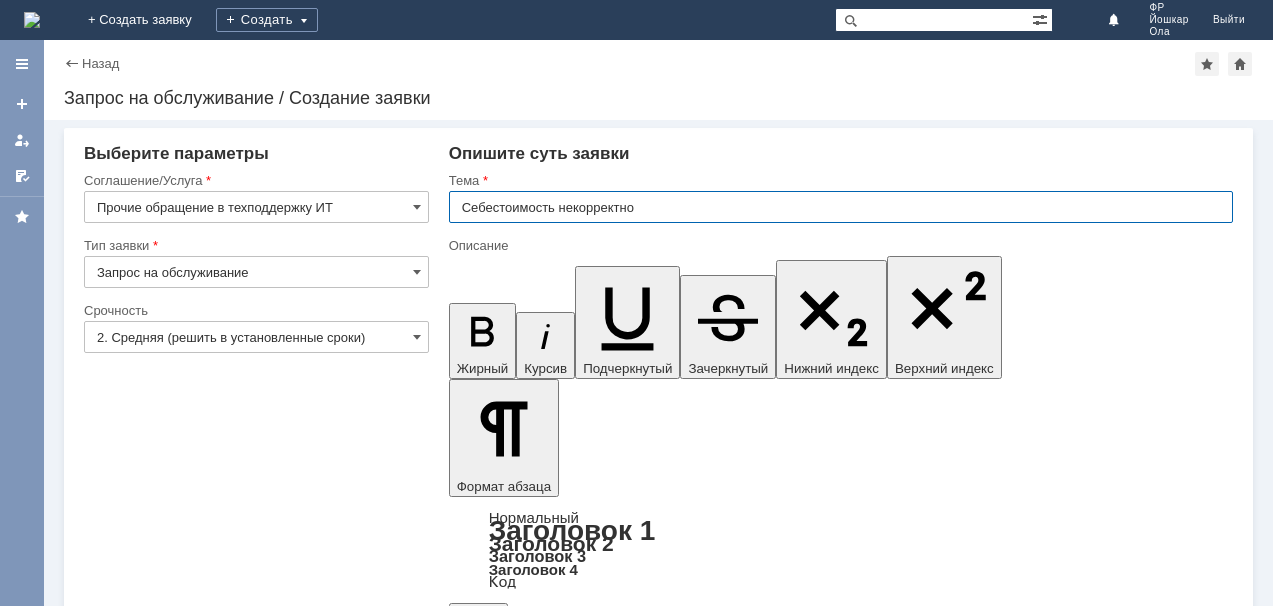scroll, scrollTop: 717, scrollLeft: 0, axis: vertical 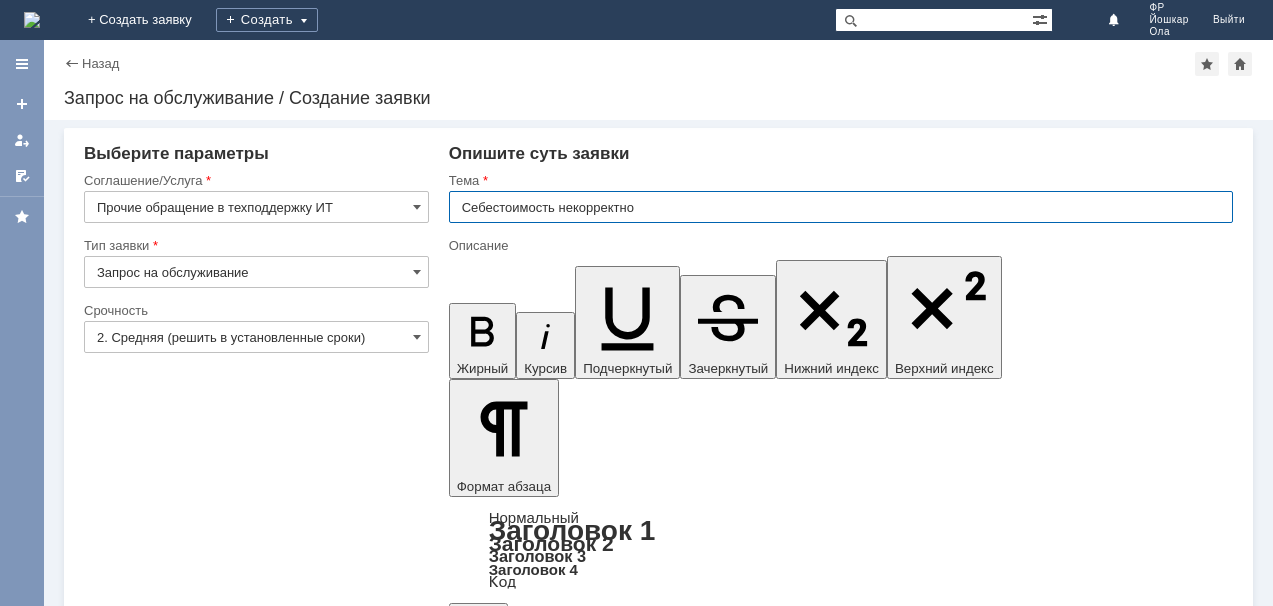 click on "Себестоимость некорректно" at bounding box center (841, 207) 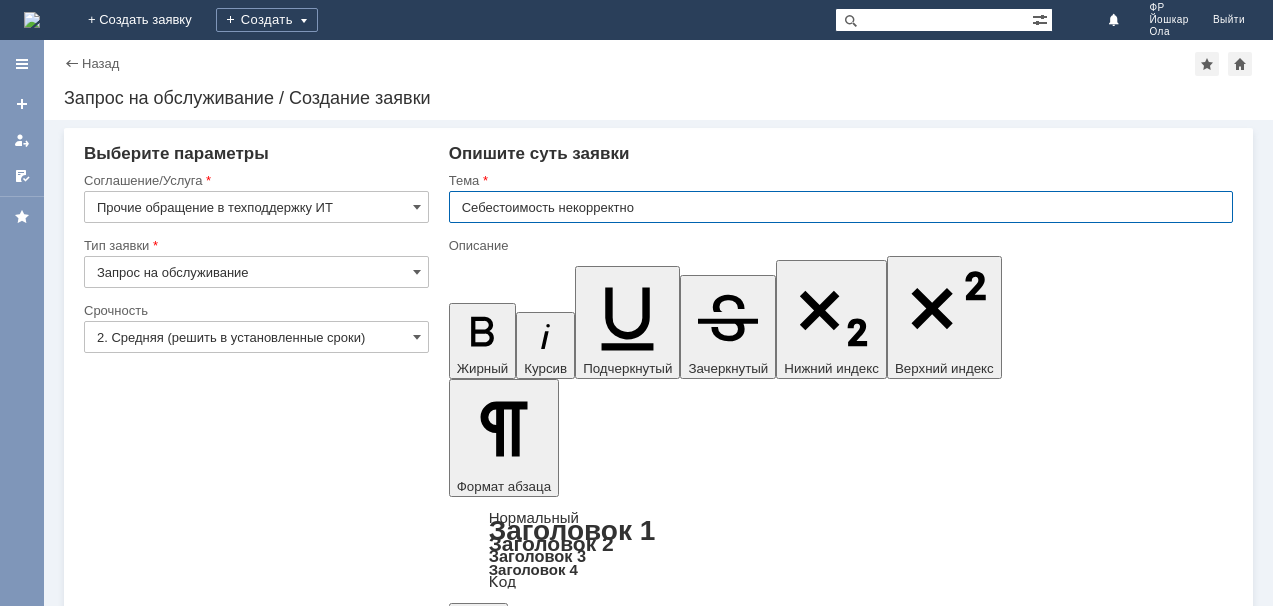 click on "Себестоимость некорректно" at bounding box center (841, 207) 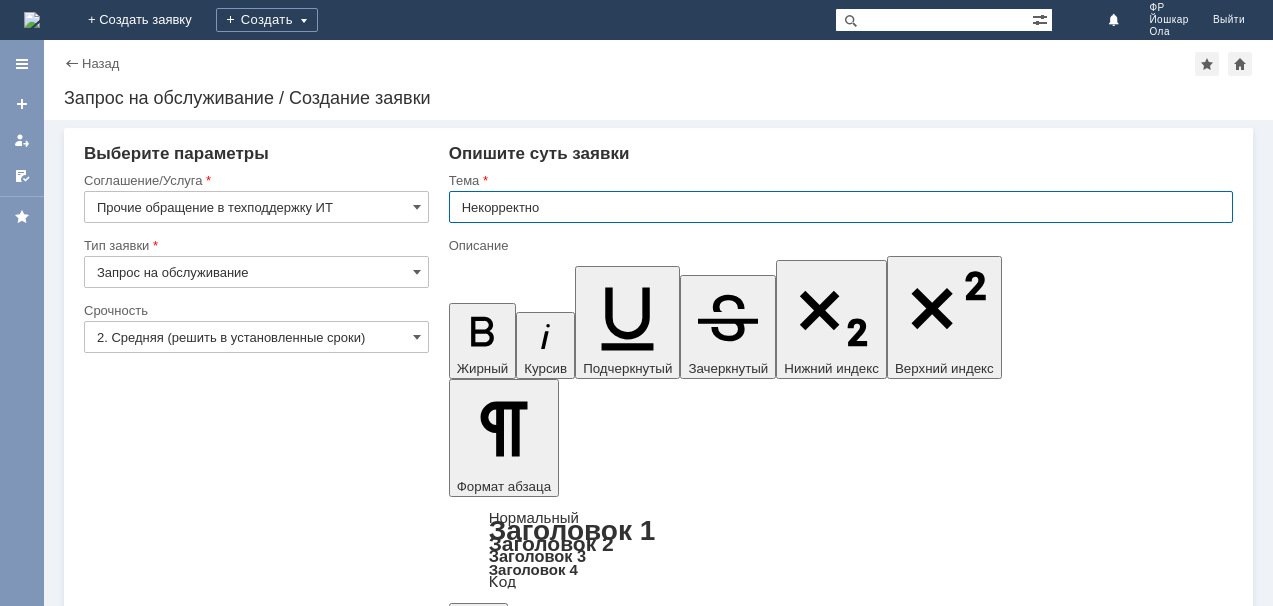 click on "Некорректно" at bounding box center (841, 207) 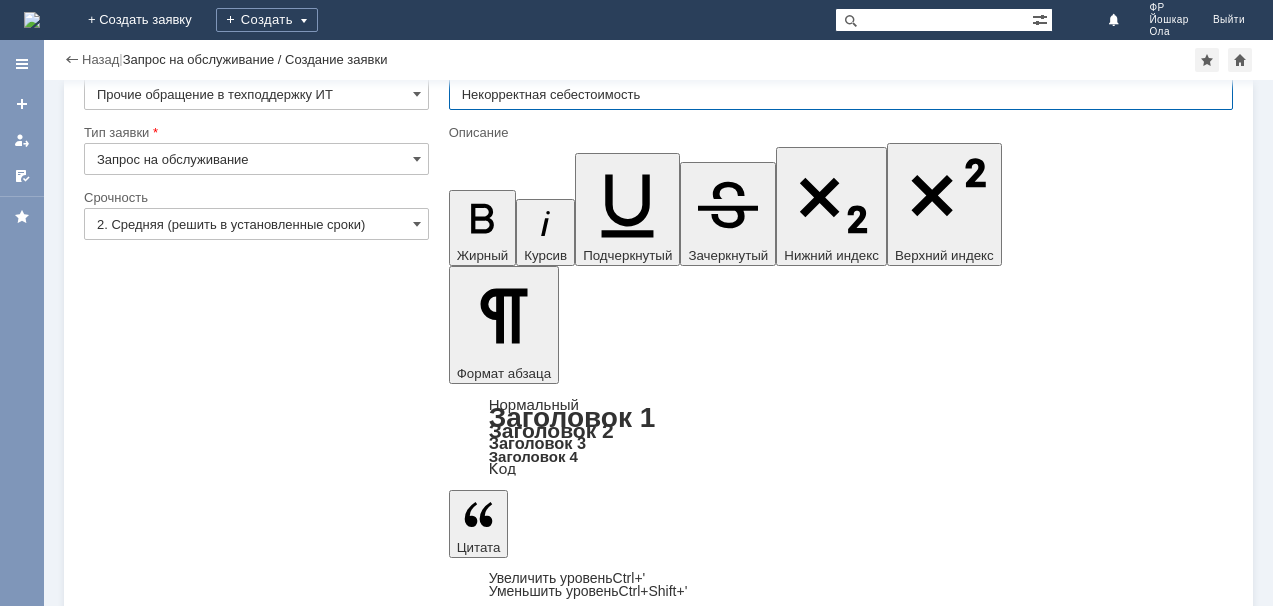 scroll, scrollTop: 69, scrollLeft: 0, axis: vertical 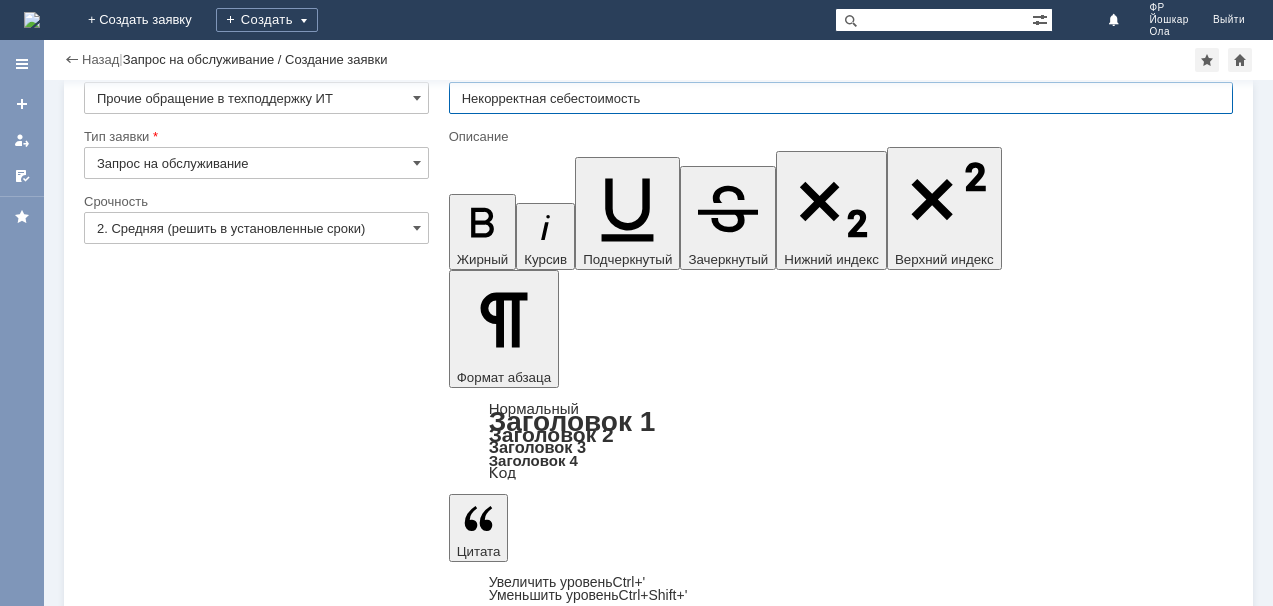 type on "Некорректная себестоимость" 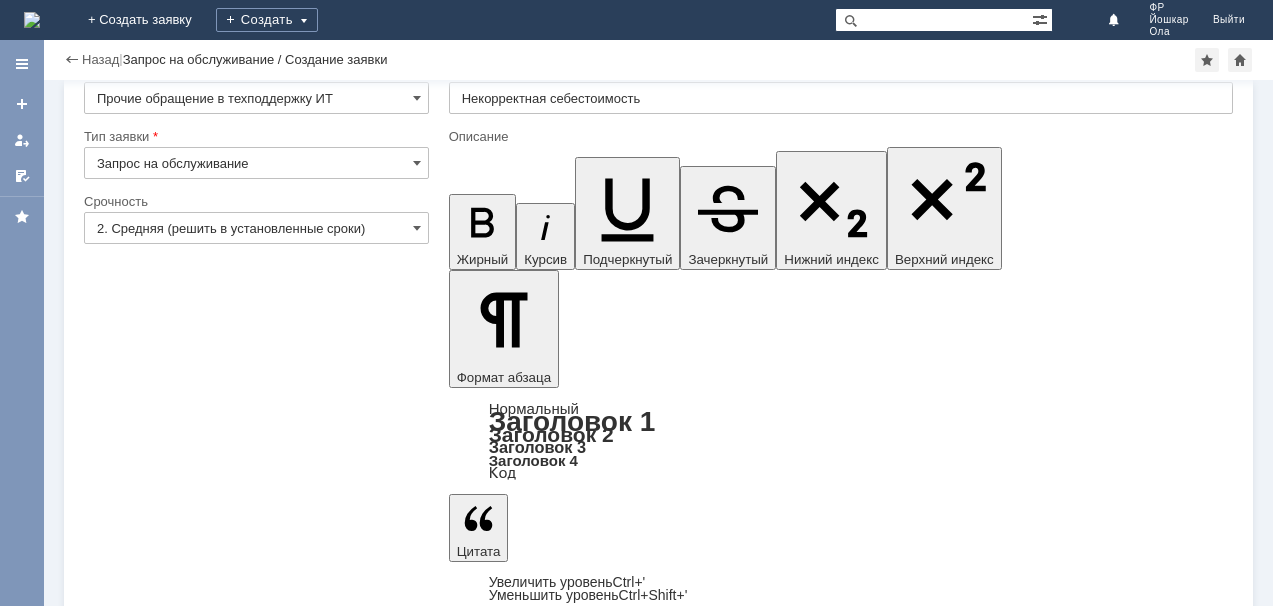click on "Сохранить" at bounding box center (144, 5493) 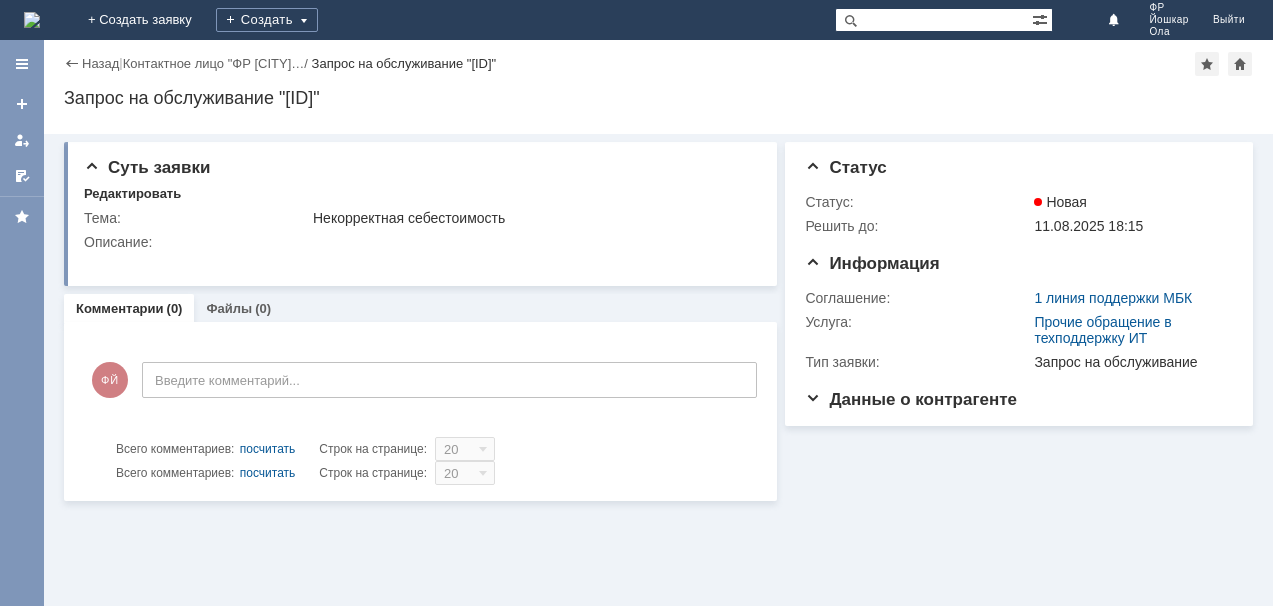 scroll, scrollTop: 0, scrollLeft: 0, axis: both 